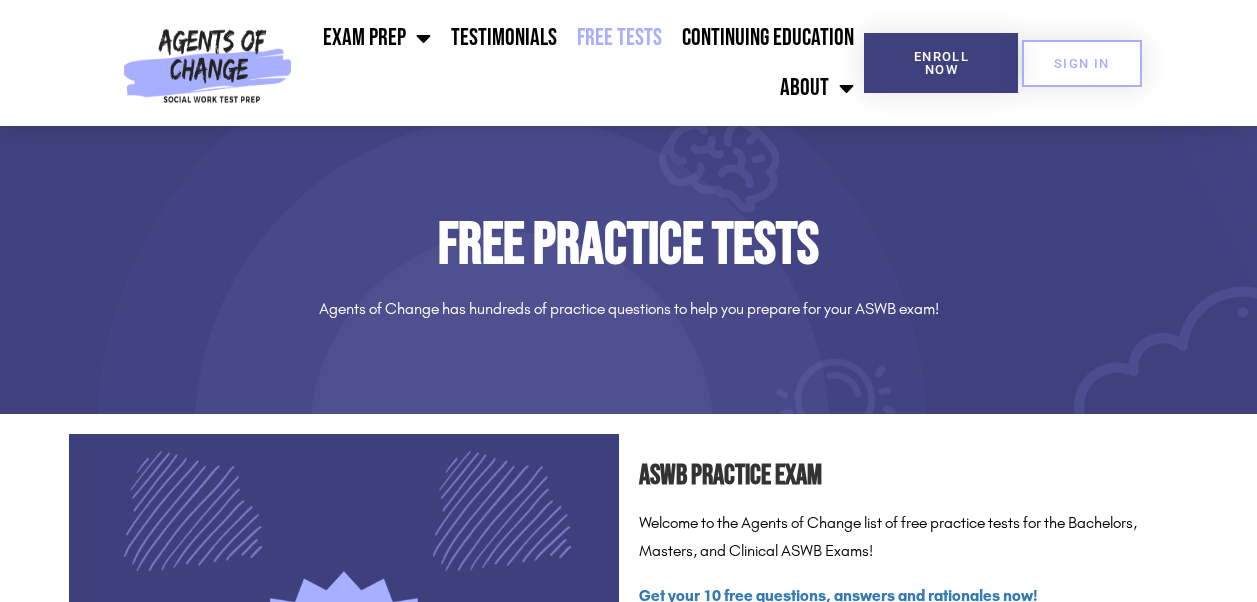 scroll, scrollTop: 0, scrollLeft: 0, axis: both 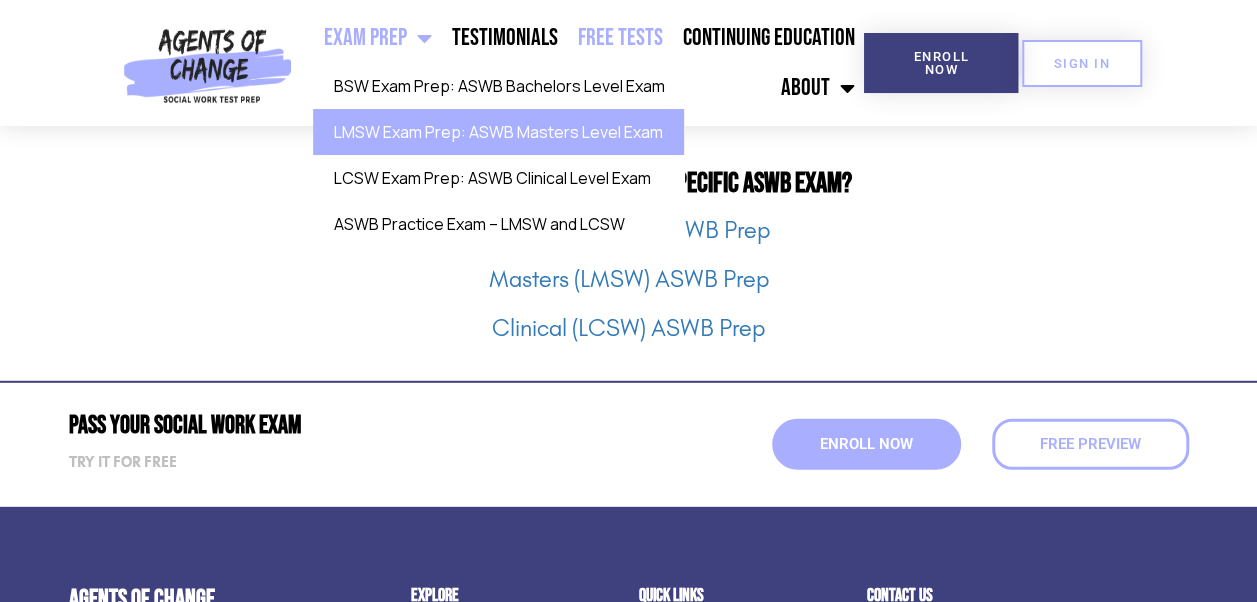click on "LMSW Exam Prep: ASWB Masters Level Exam" 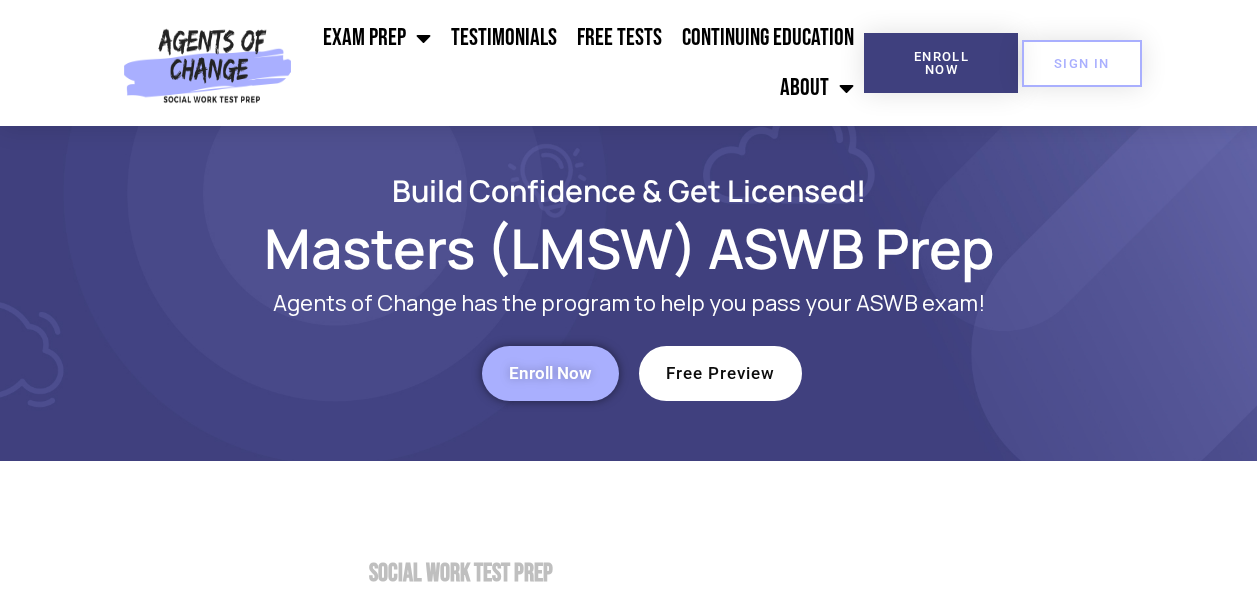 scroll, scrollTop: 0, scrollLeft: 0, axis: both 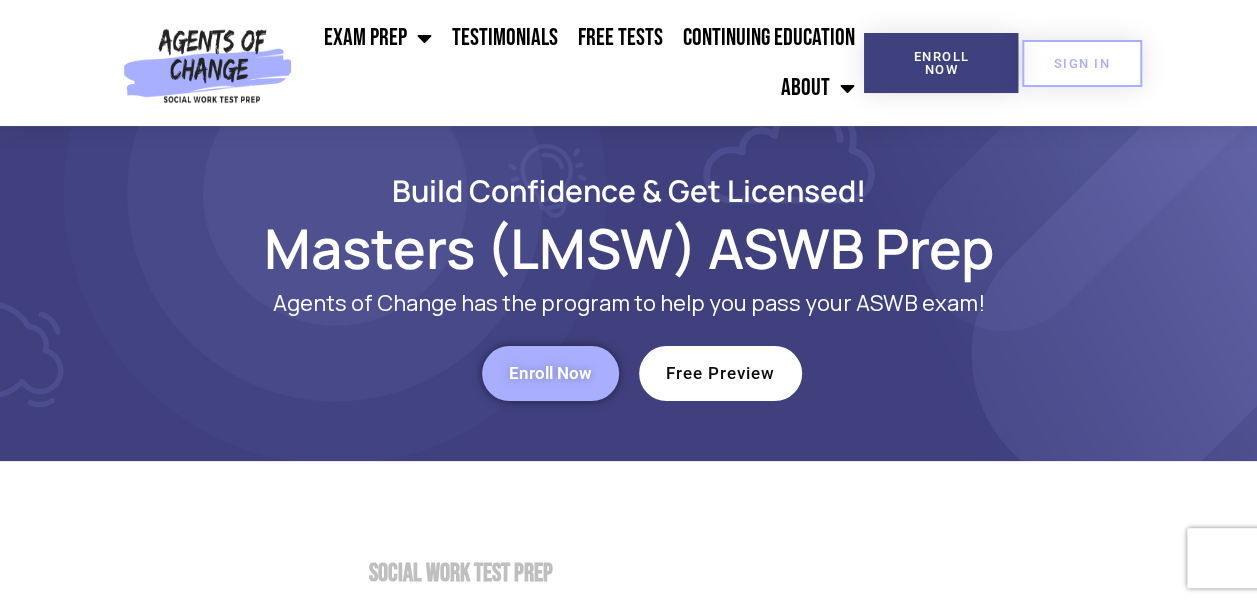 click on "Enroll Now" at bounding box center [550, 373] 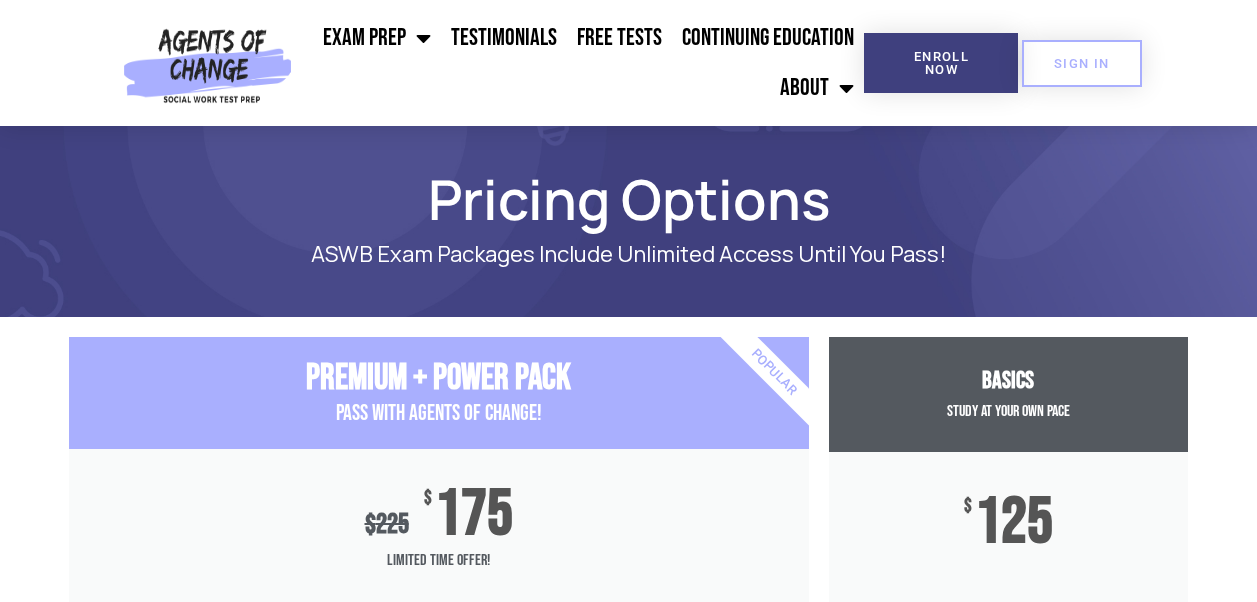 scroll, scrollTop: 0, scrollLeft: 0, axis: both 